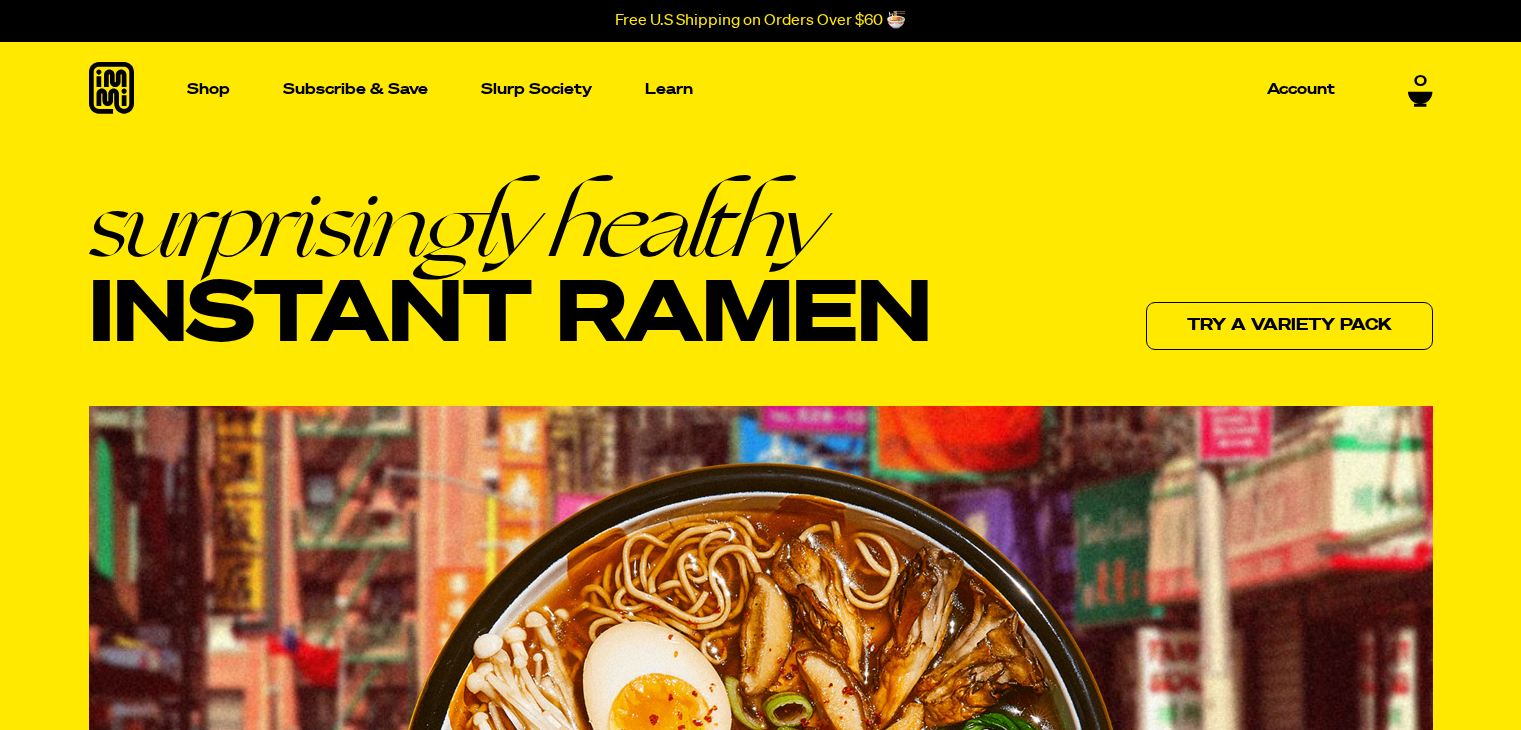scroll, scrollTop: 0, scrollLeft: 0, axis: both 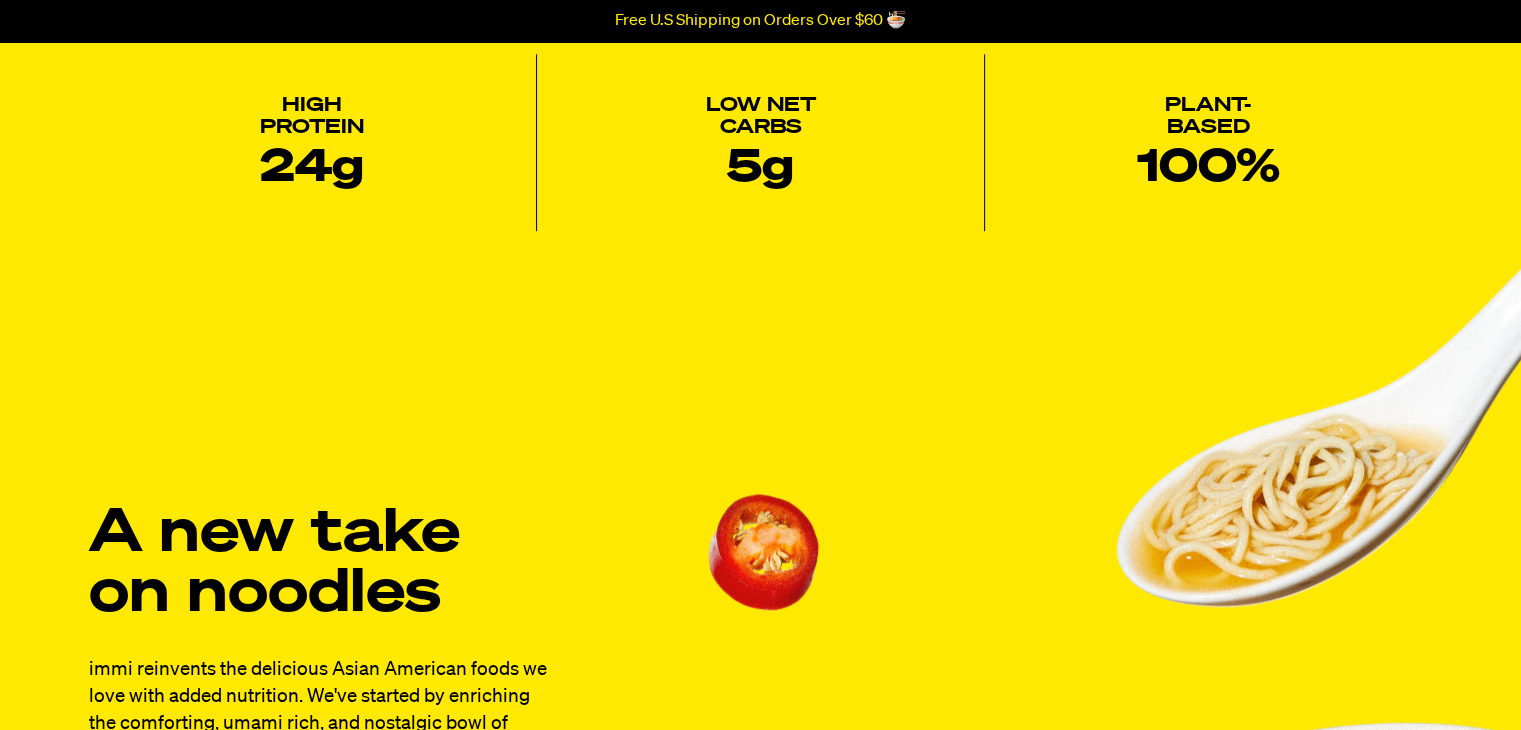 click on "Close dialog ENTER TO WIN A One Year Supply of Ramen
By submitting your email address, you agree to receive marketing emails from immi at the email address provided. We may use information collected about you on our site to suggest other products and offers. You can withdraw your consent at any time by following the unsubscribe instructions in any email we send to you. View our  Terms  &  Privacy . Contact immi at 58 West Portal Ave #623, San Francisco, California 94127.  ENTER TO WIN NO THANKS Submit" at bounding box center (760, 365) 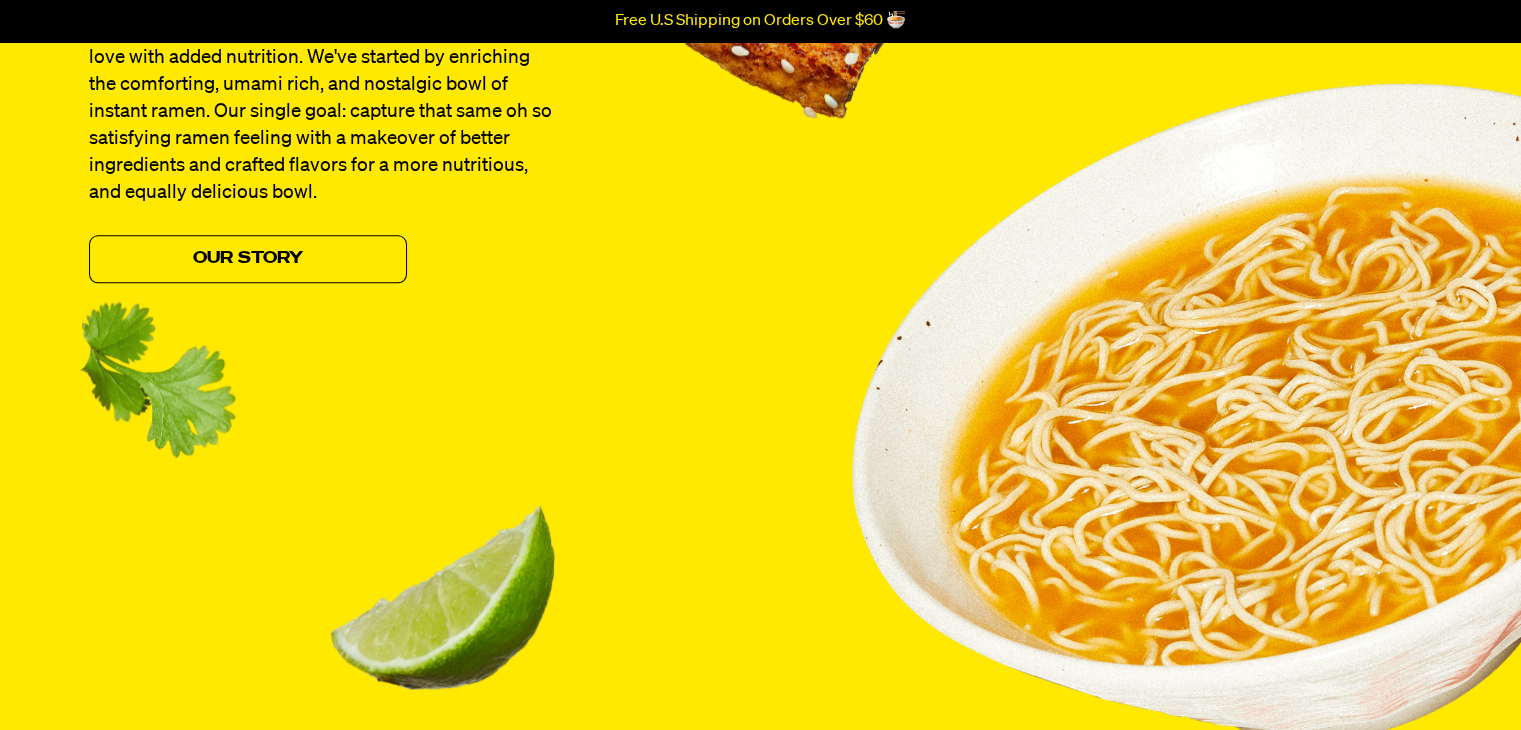 scroll, scrollTop: 2553, scrollLeft: 0, axis: vertical 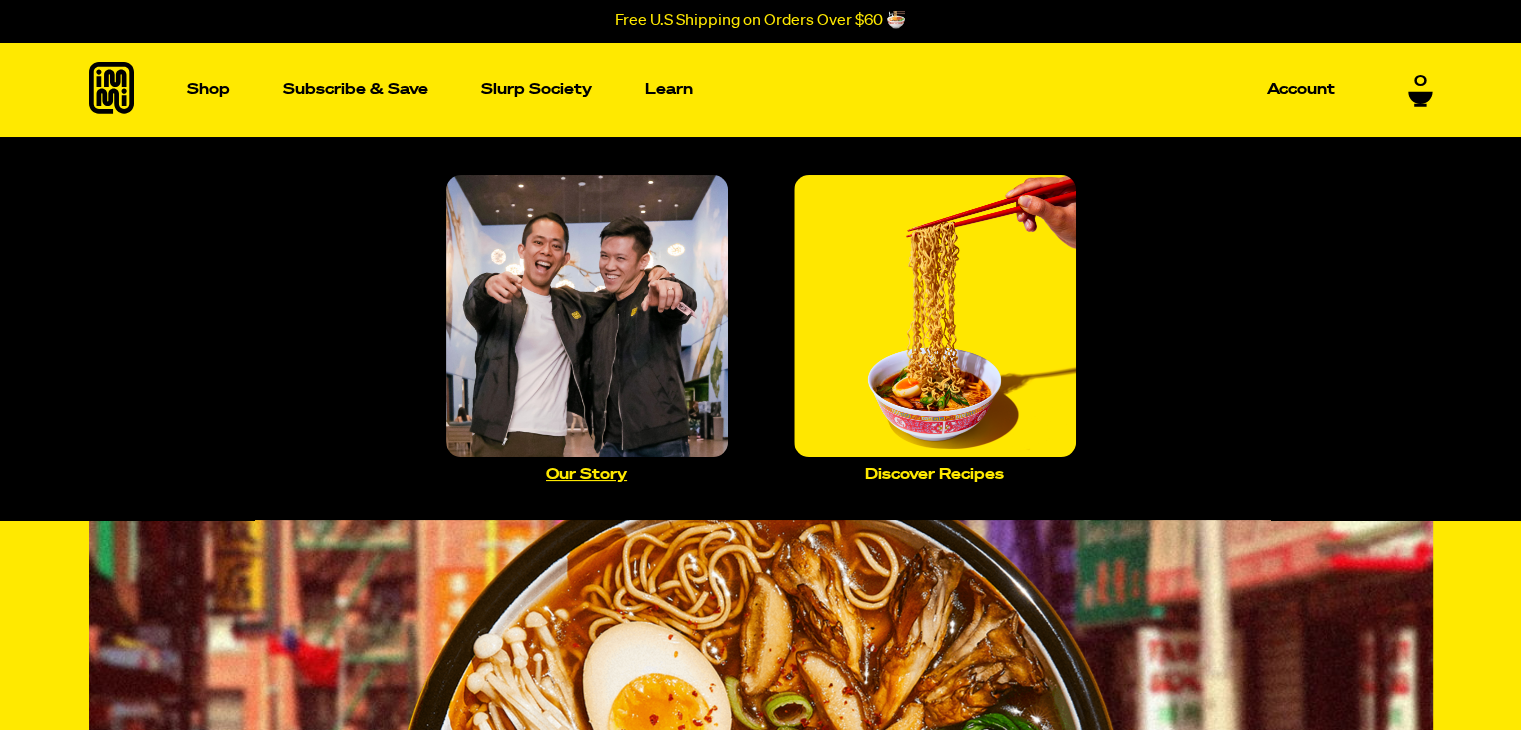 click at bounding box center [587, 316] 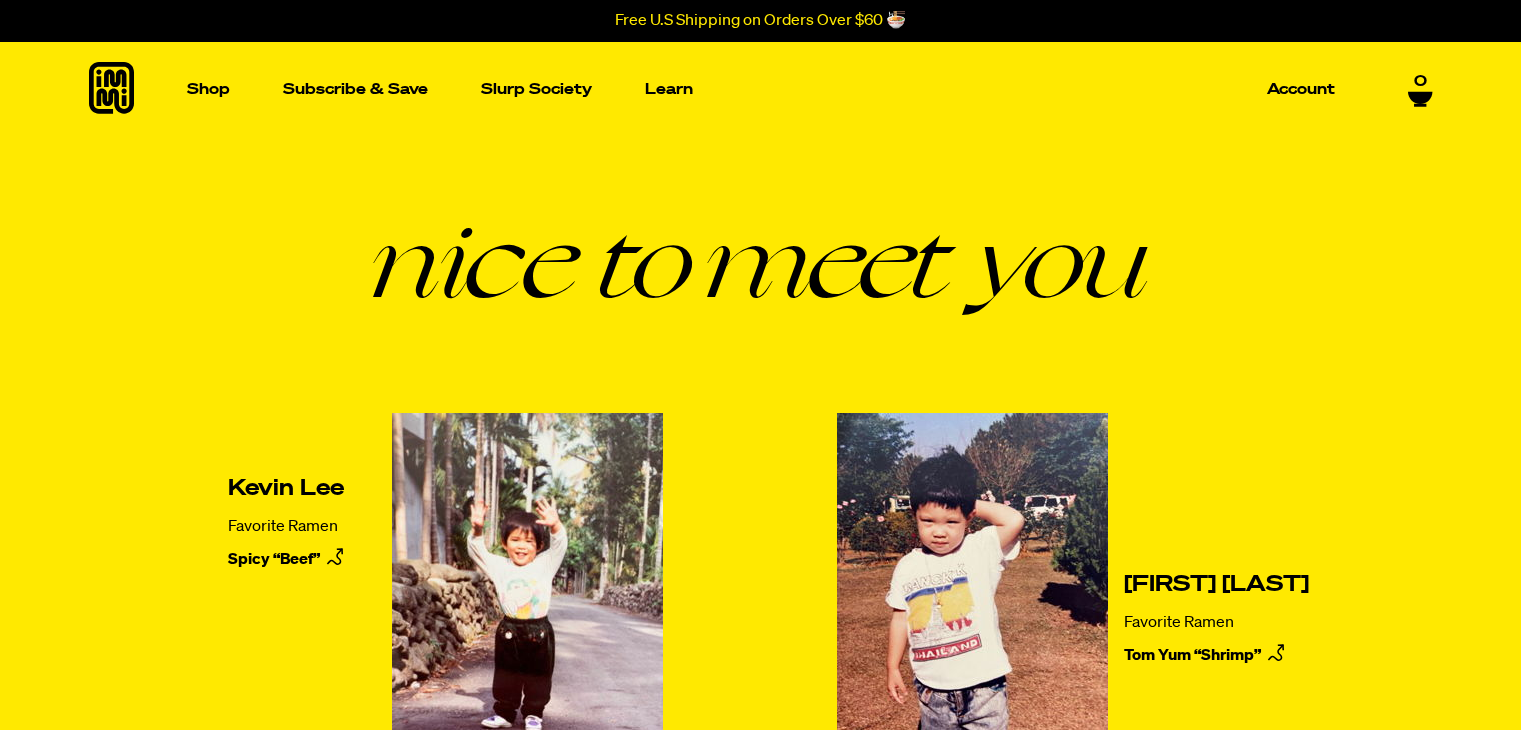 scroll, scrollTop: 0, scrollLeft: 0, axis: both 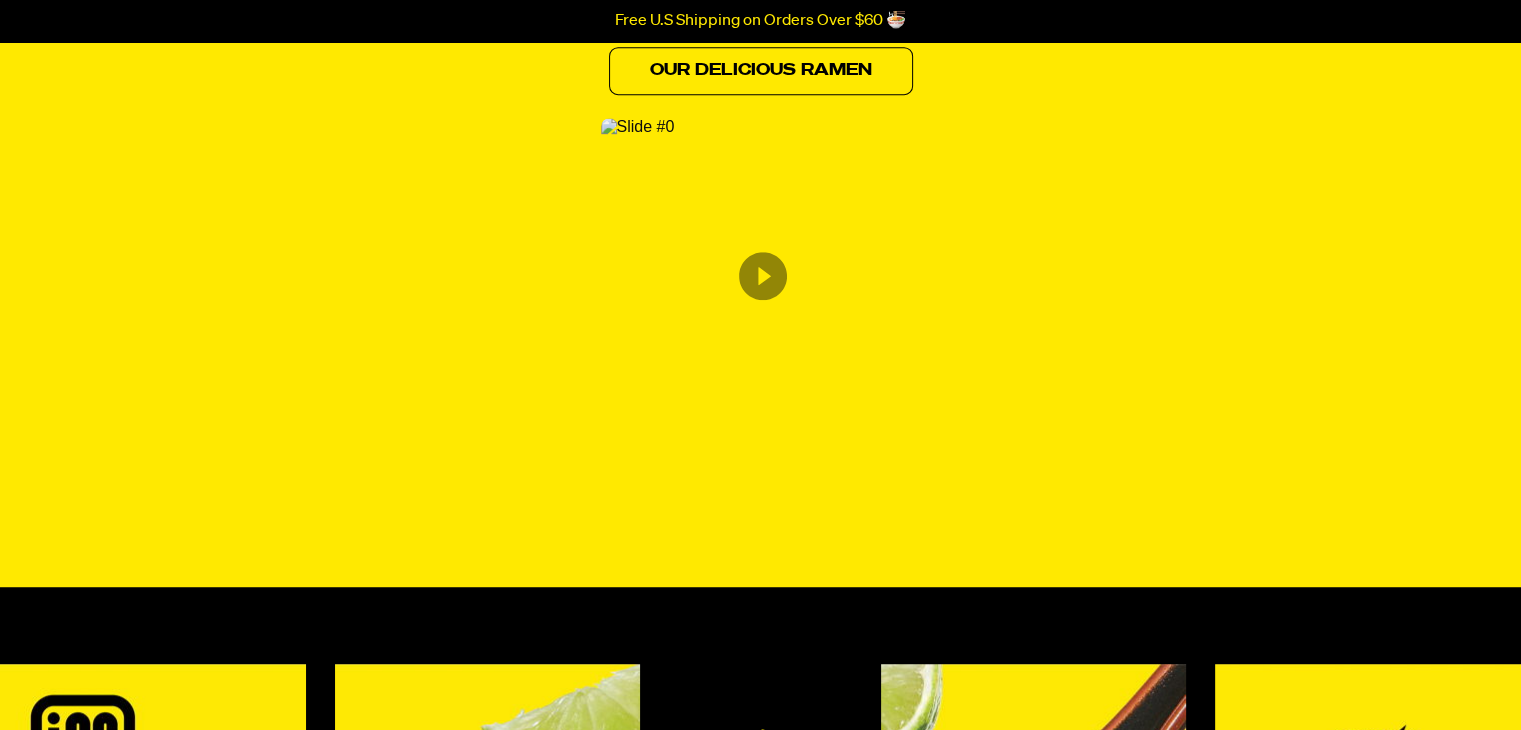 click at bounding box center [638, 127] 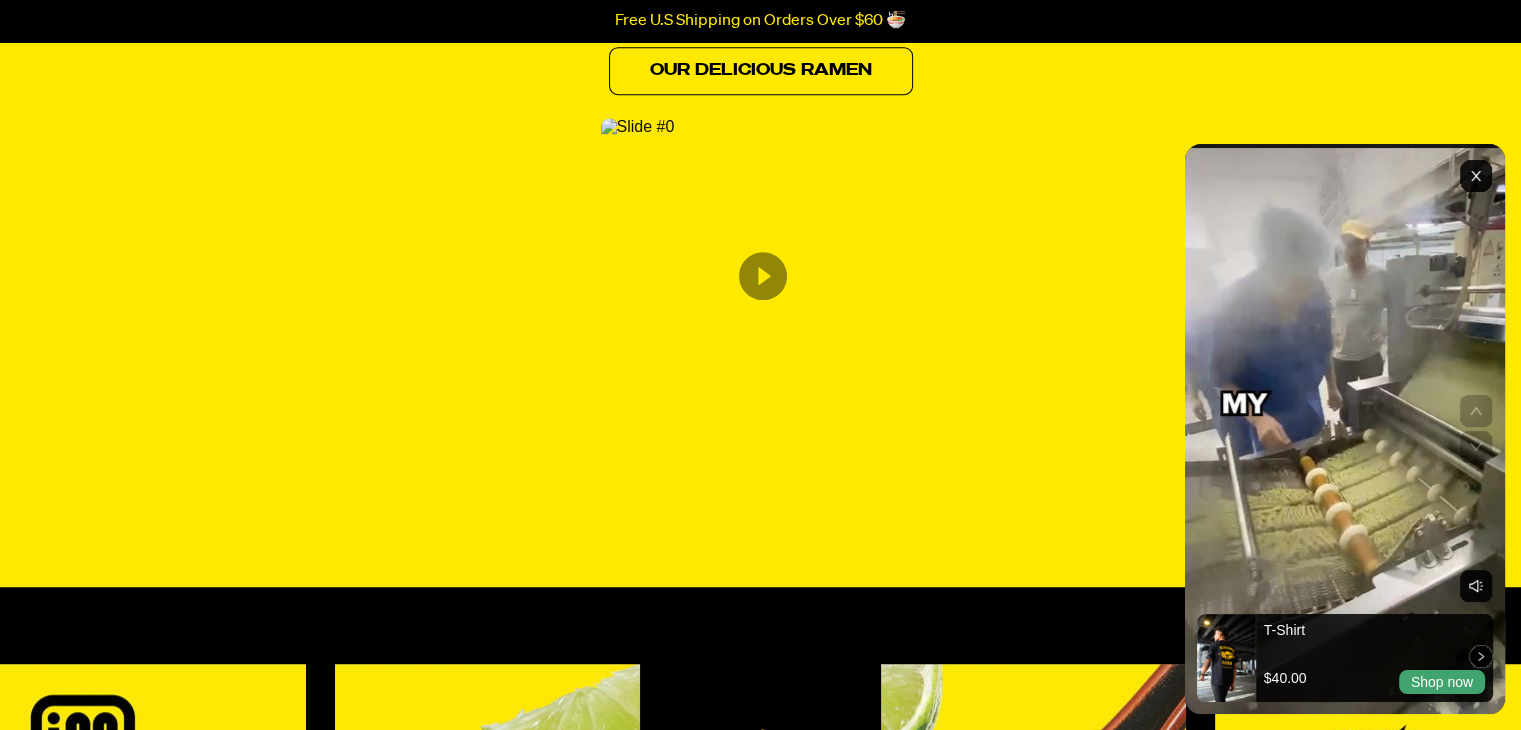 click 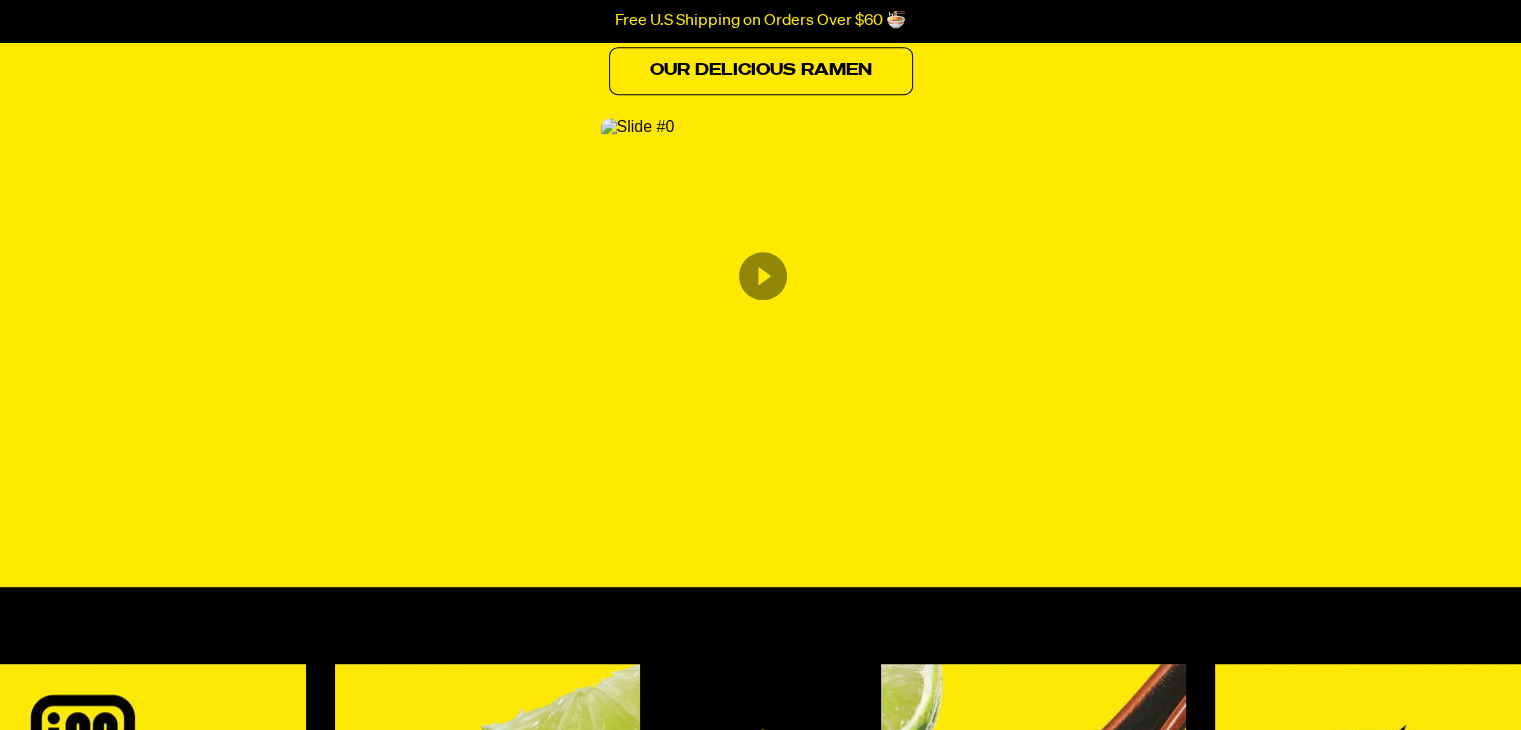 scroll, scrollTop: 1864, scrollLeft: 0, axis: vertical 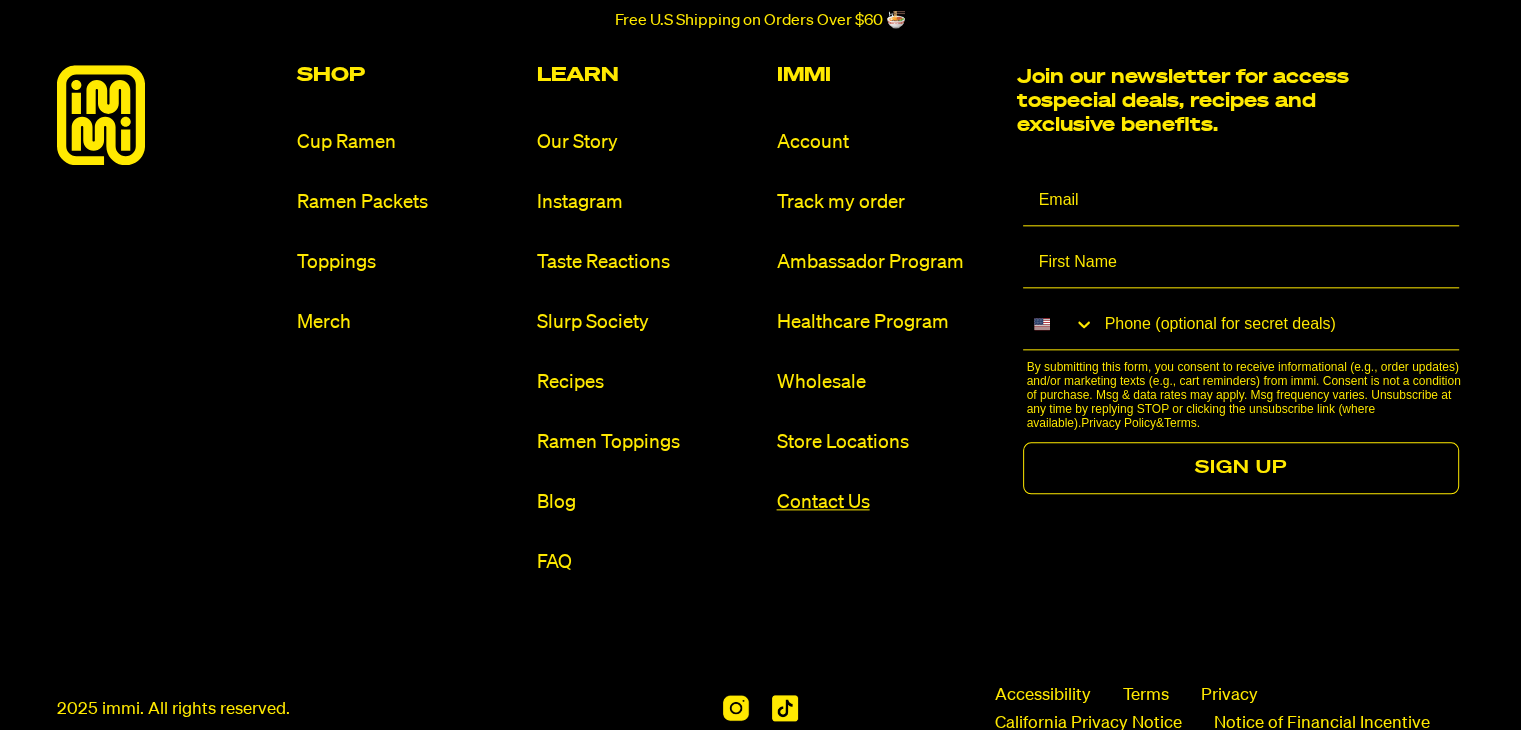 click on "Contact Us" at bounding box center [889, 502] 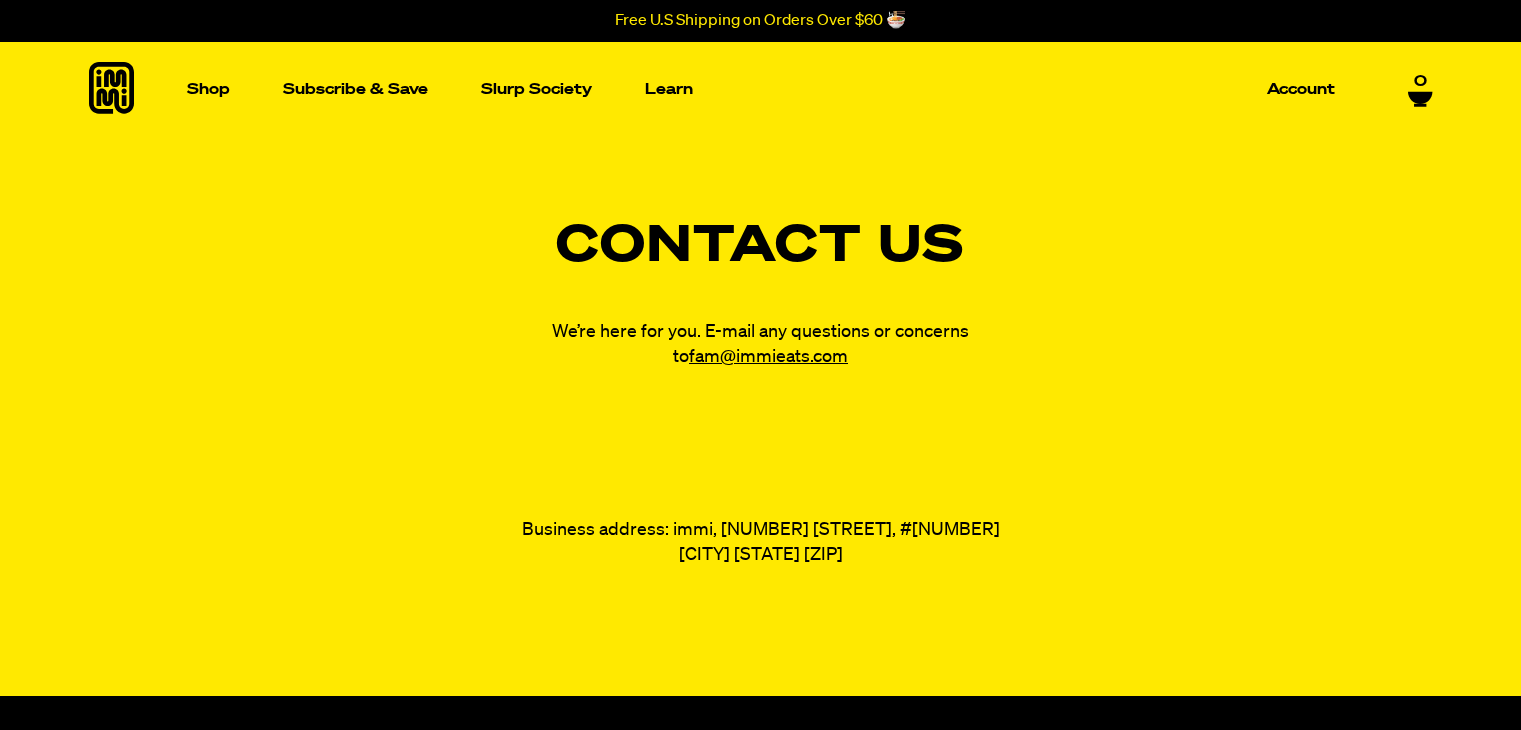 scroll, scrollTop: 0, scrollLeft: 0, axis: both 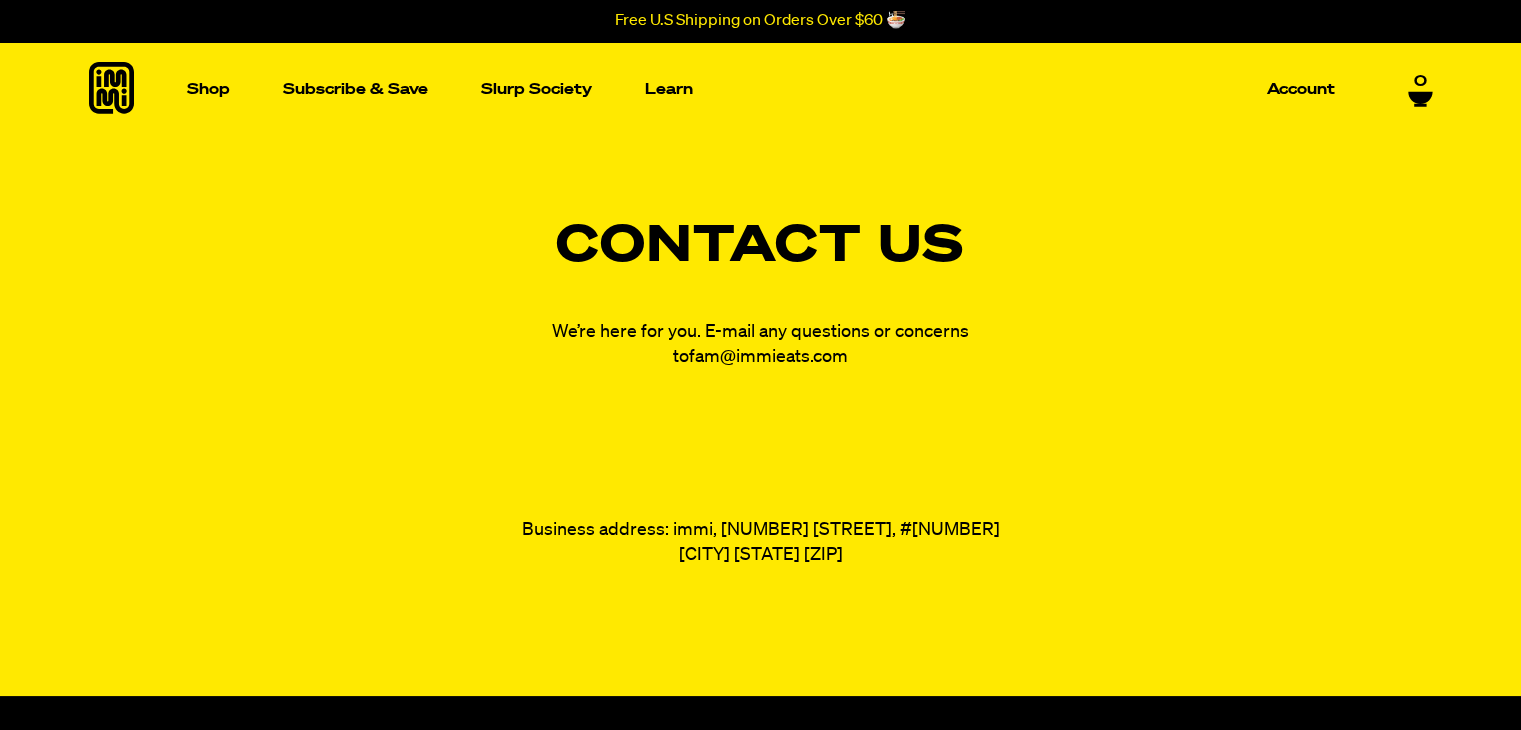 click on "fam@immieats.com" at bounding box center [768, 357] 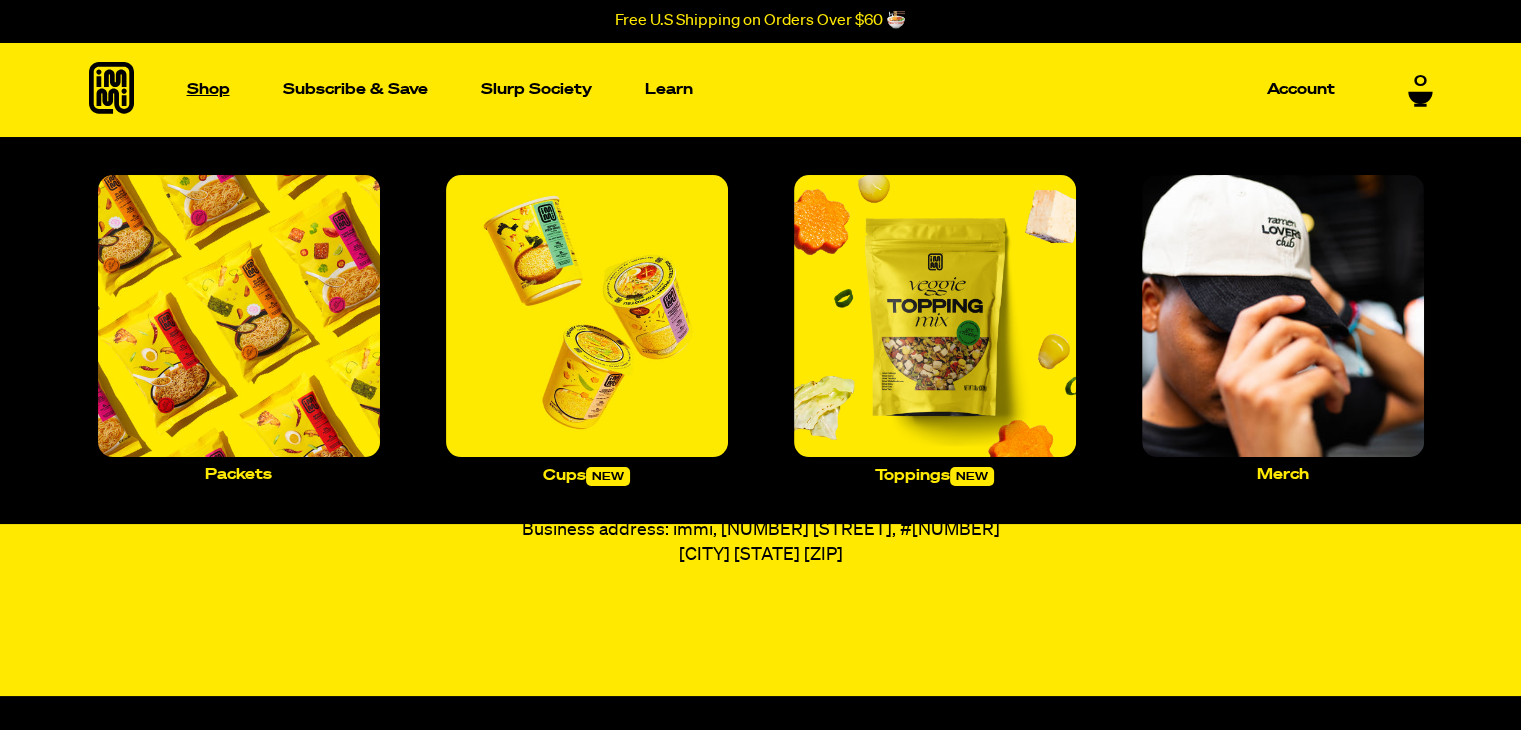 click on "Shop" at bounding box center (208, 89) 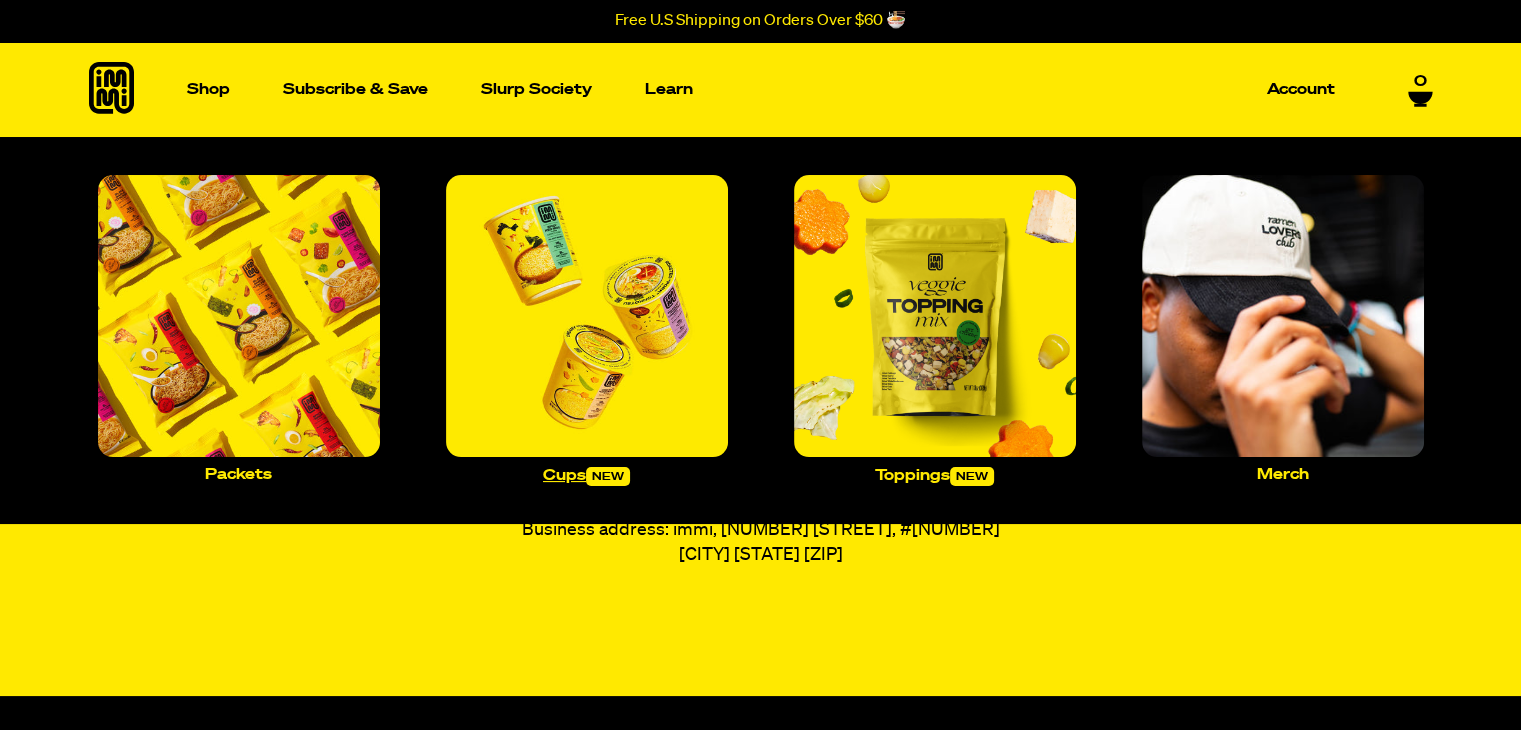click on "Cups  new" at bounding box center (586, 476) 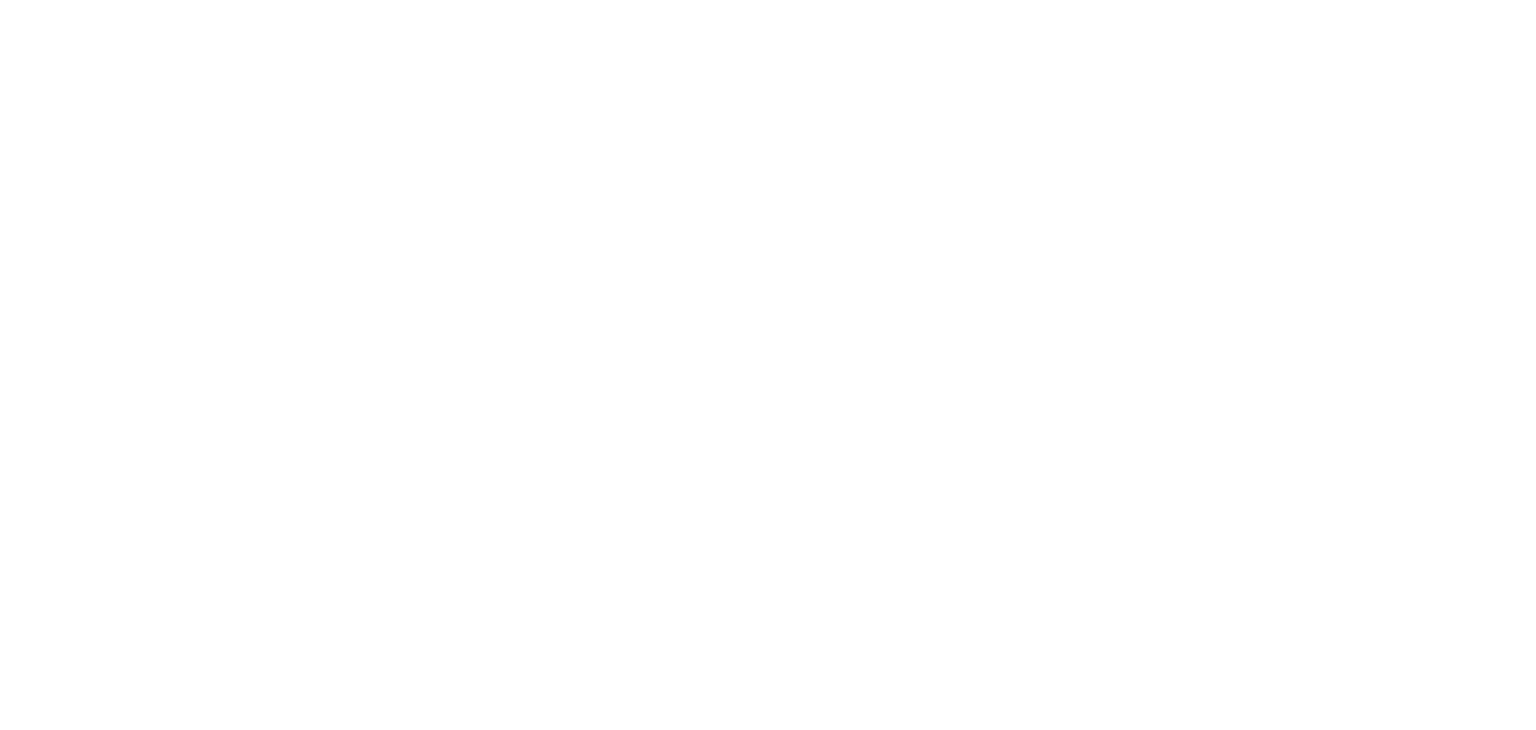 scroll, scrollTop: 0, scrollLeft: 0, axis: both 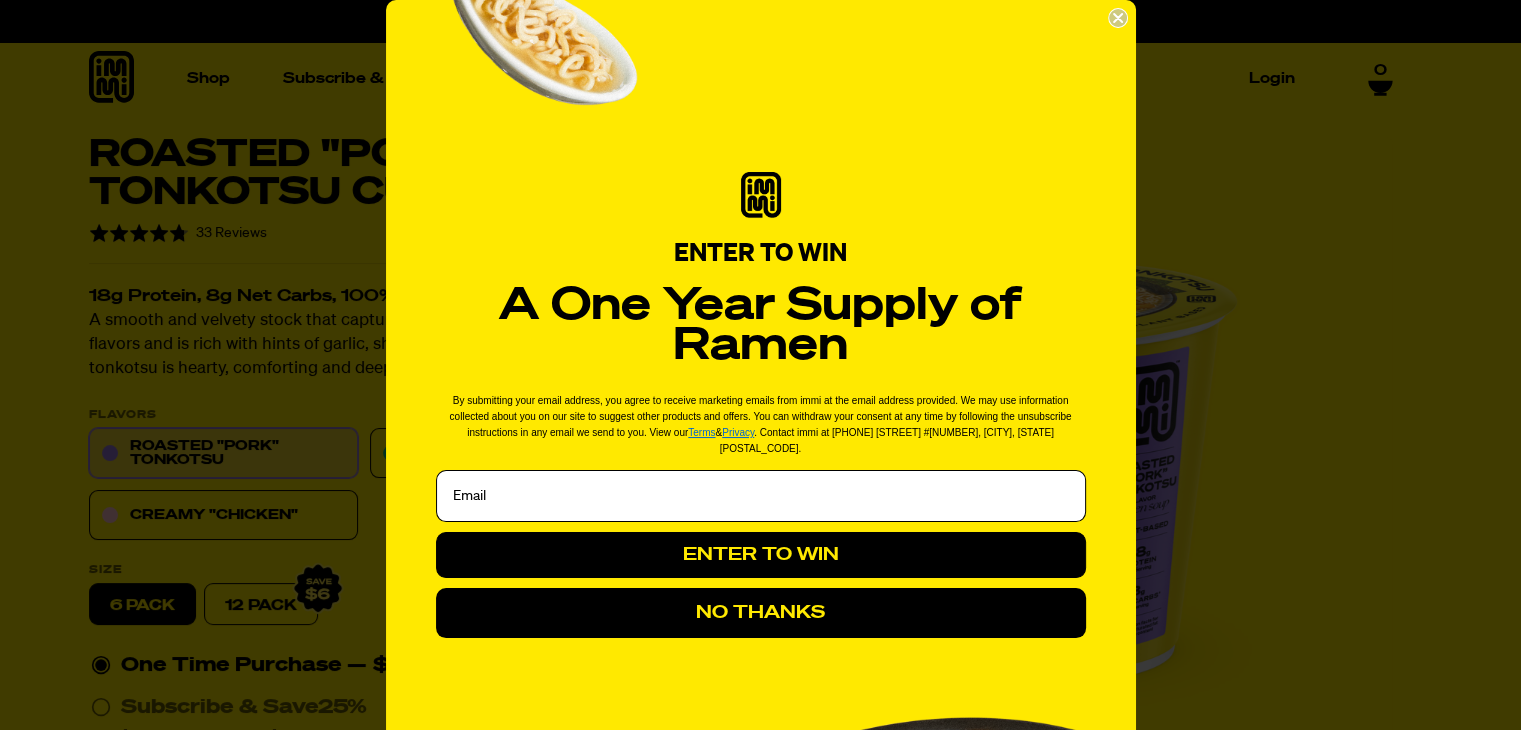 click 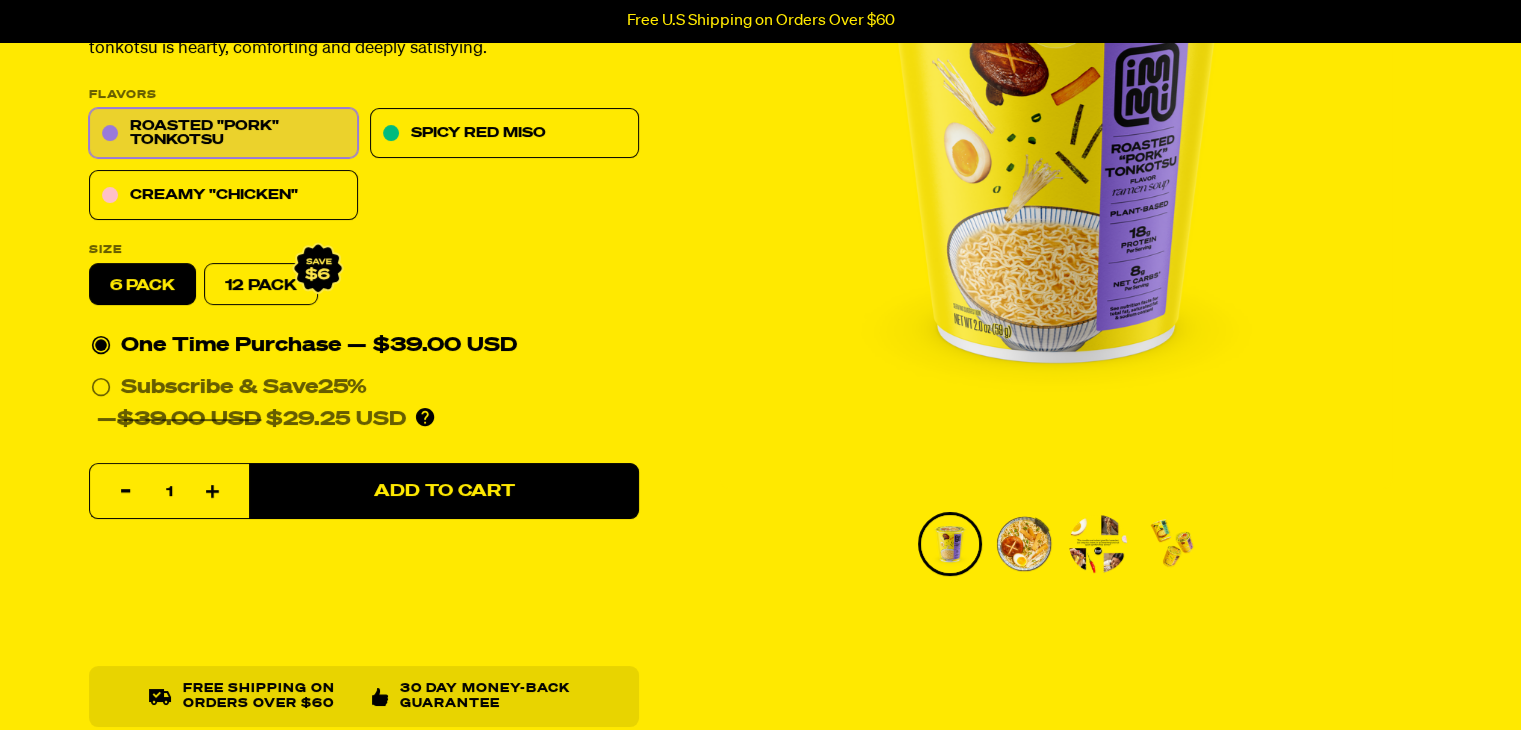 scroll, scrollTop: 412, scrollLeft: 0, axis: vertical 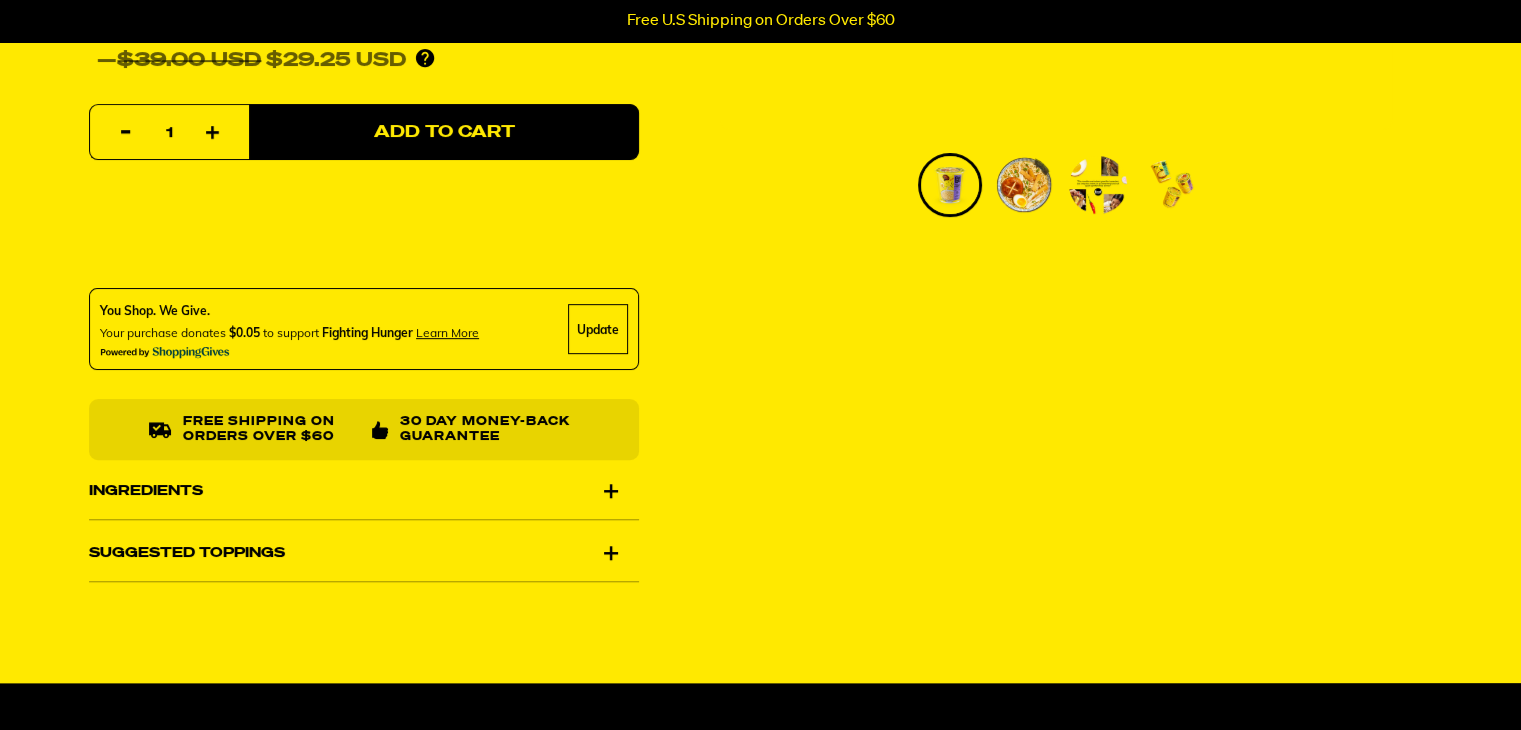click on "Ingredients" at bounding box center [364, 492] 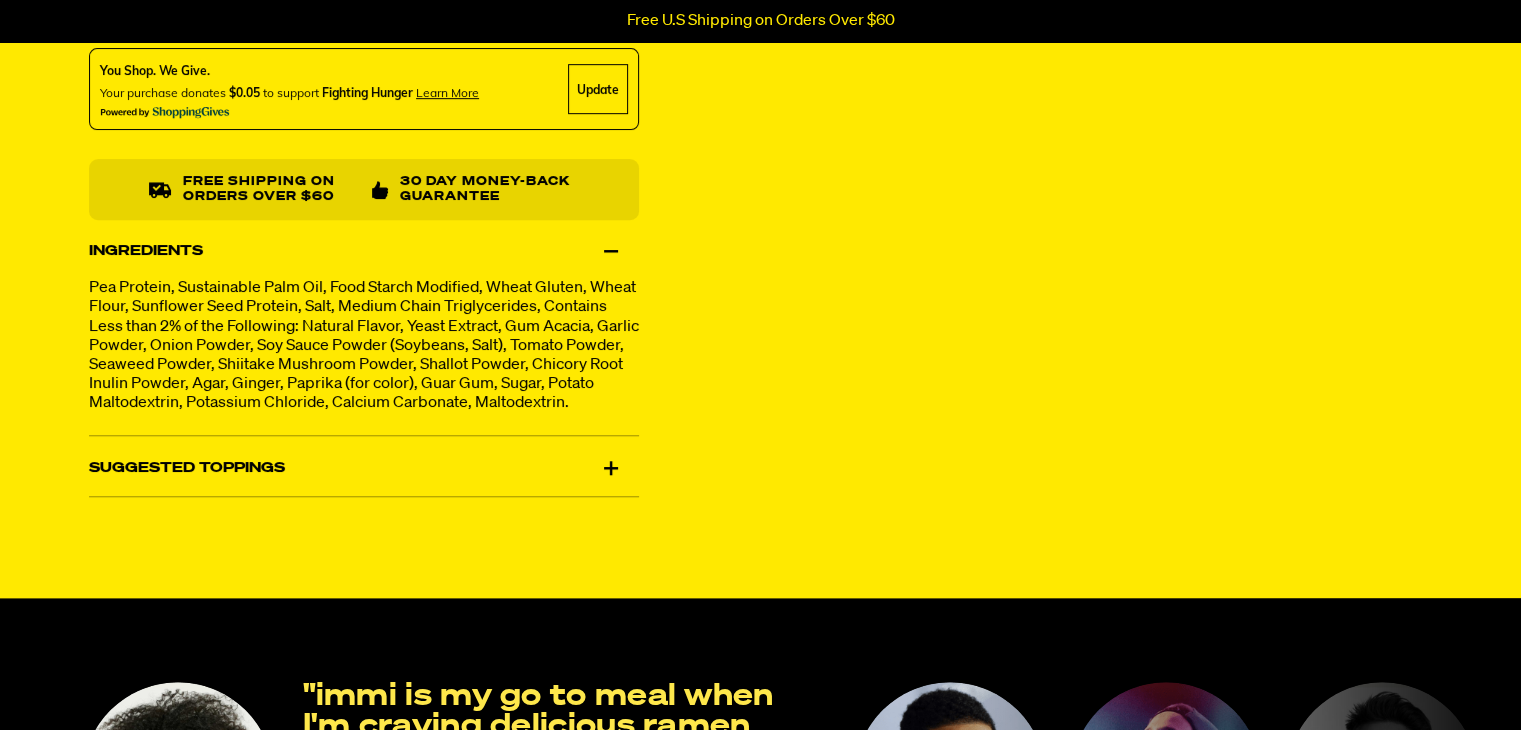 scroll, scrollTop: 946, scrollLeft: 0, axis: vertical 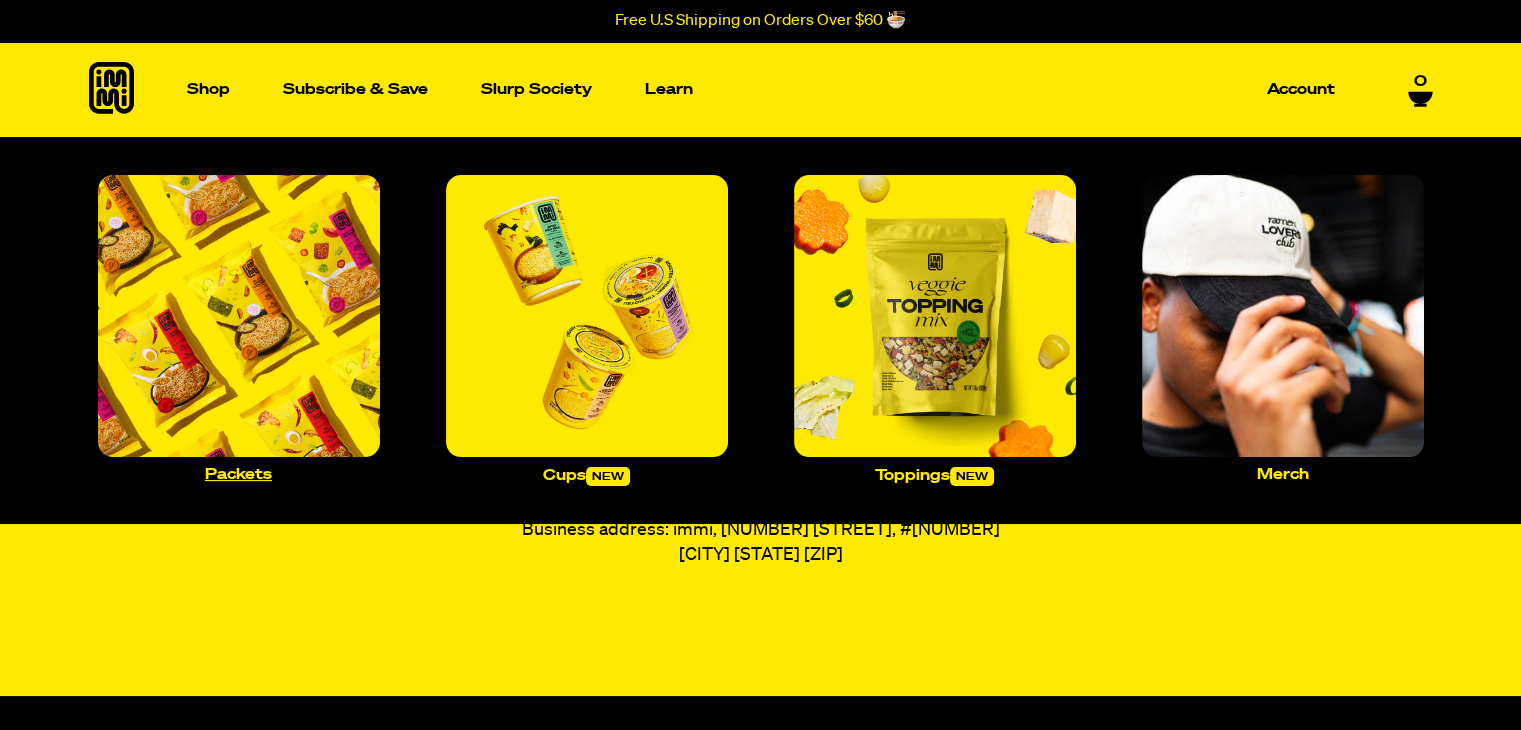 click at bounding box center [239, 316] 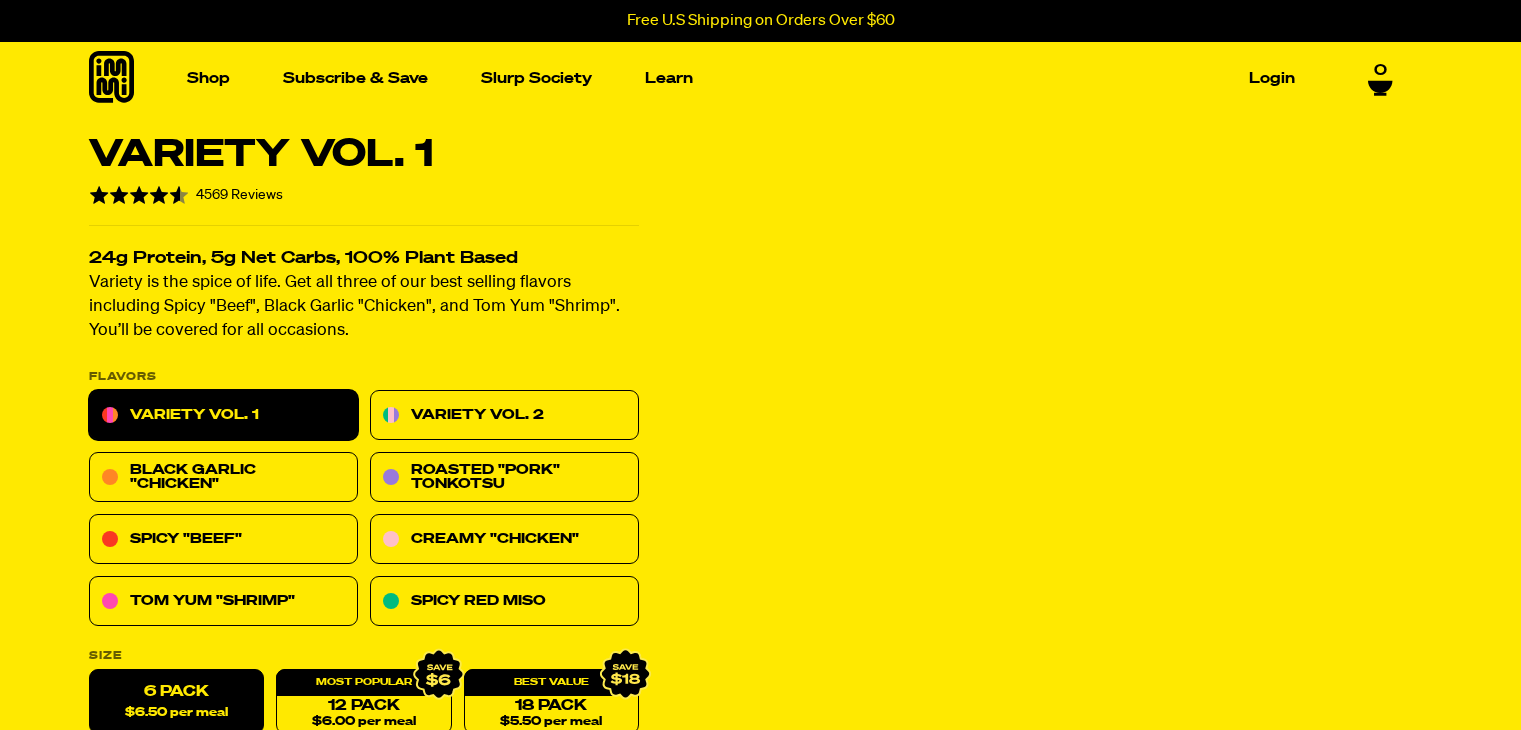scroll, scrollTop: 0, scrollLeft: 0, axis: both 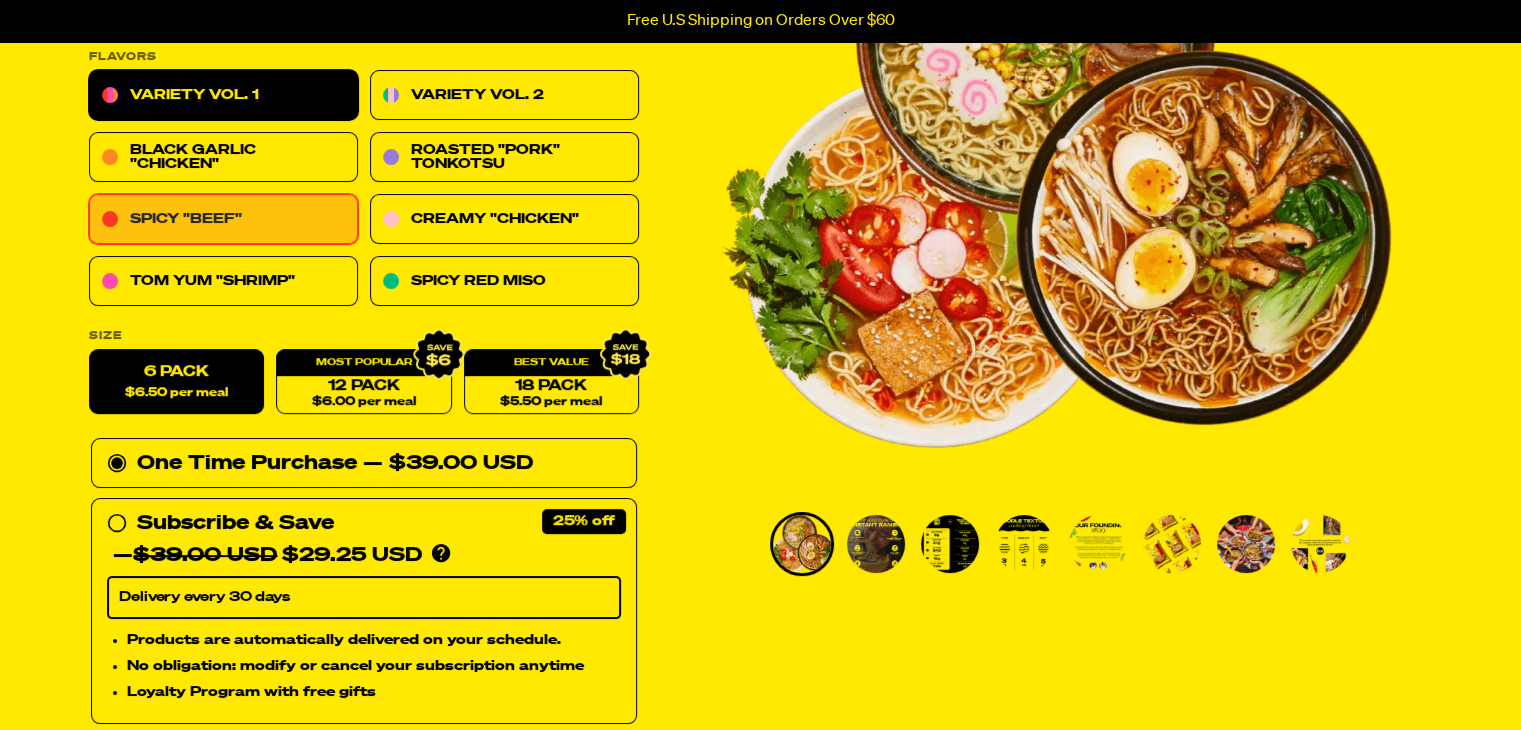 click on "Spicy "Beef"" at bounding box center (223, 220) 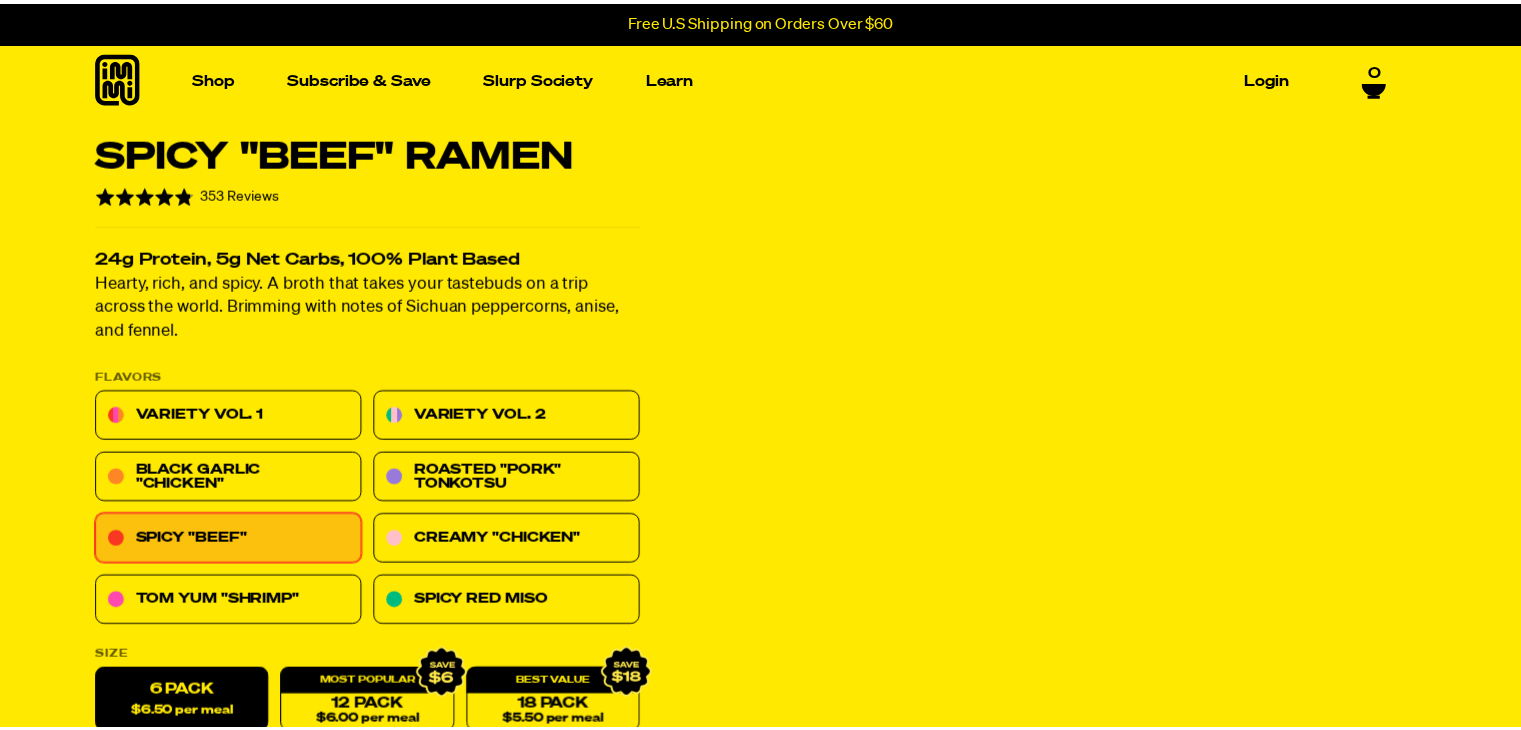 scroll, scrollTop: 0, scrollLeft: 0, axis: both 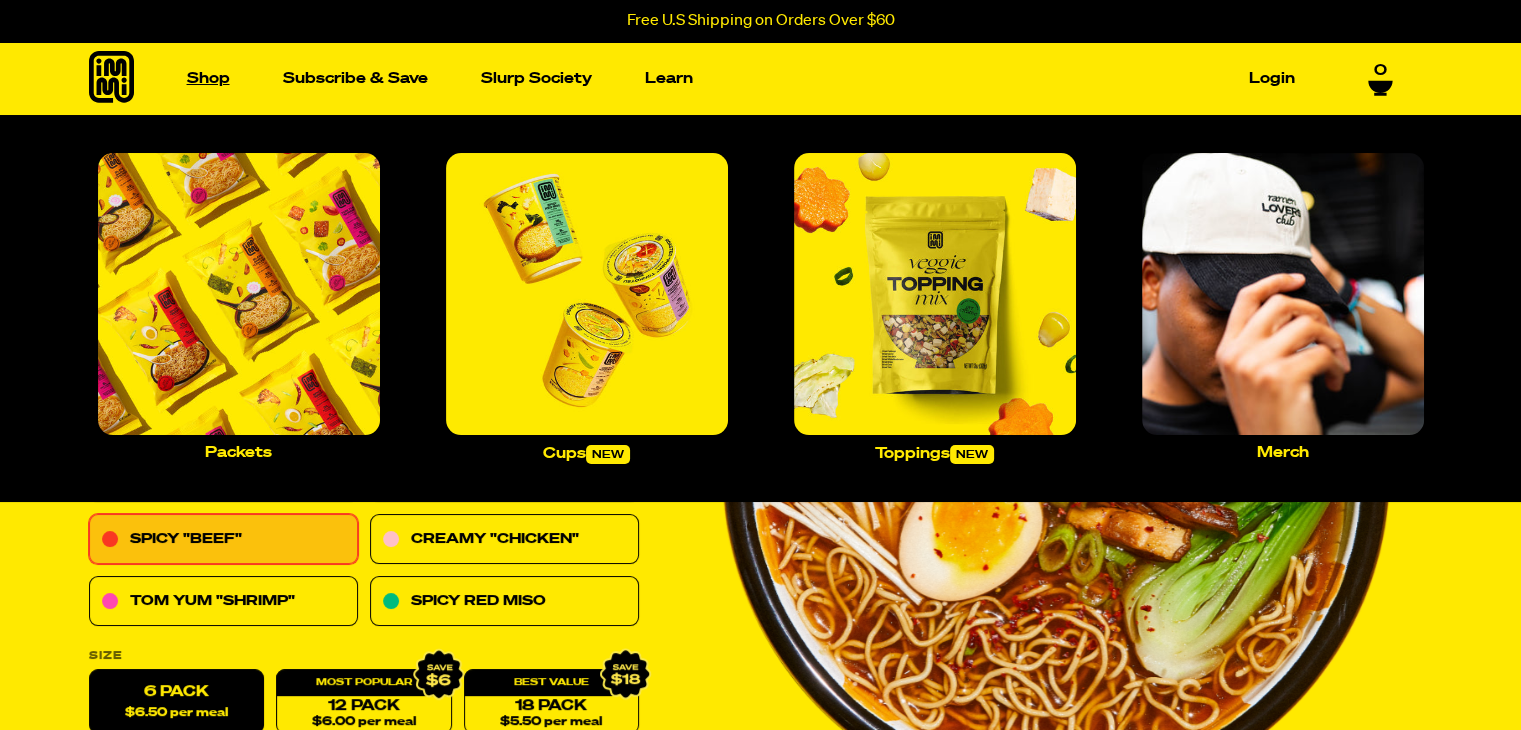 click on "Shop" at bounding box center [208, 78] 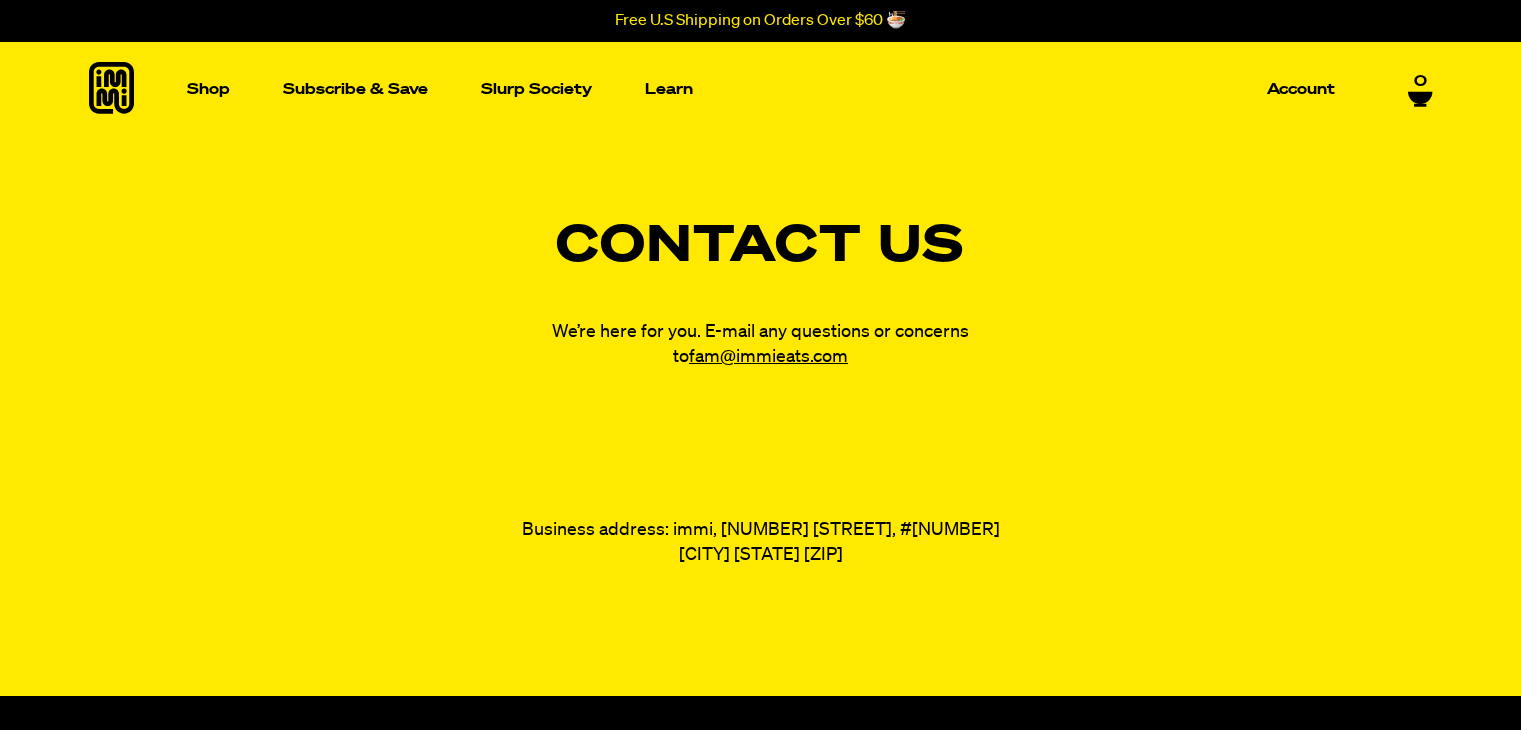 scroll, scrollTop: 0, scrollLeft: 0, axis: both 